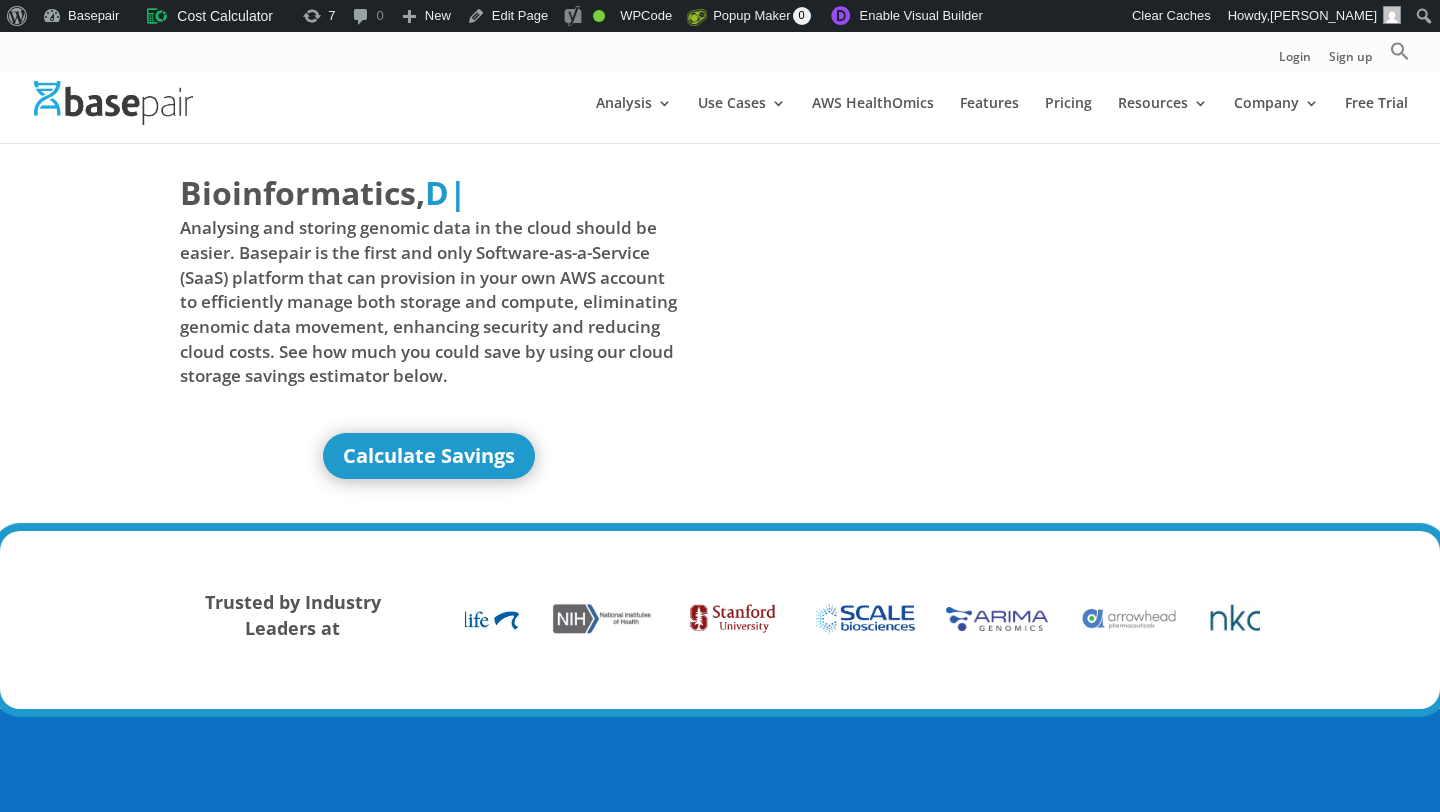 scroll, scrollTop: 0, scrollLeft: 0, axis: both 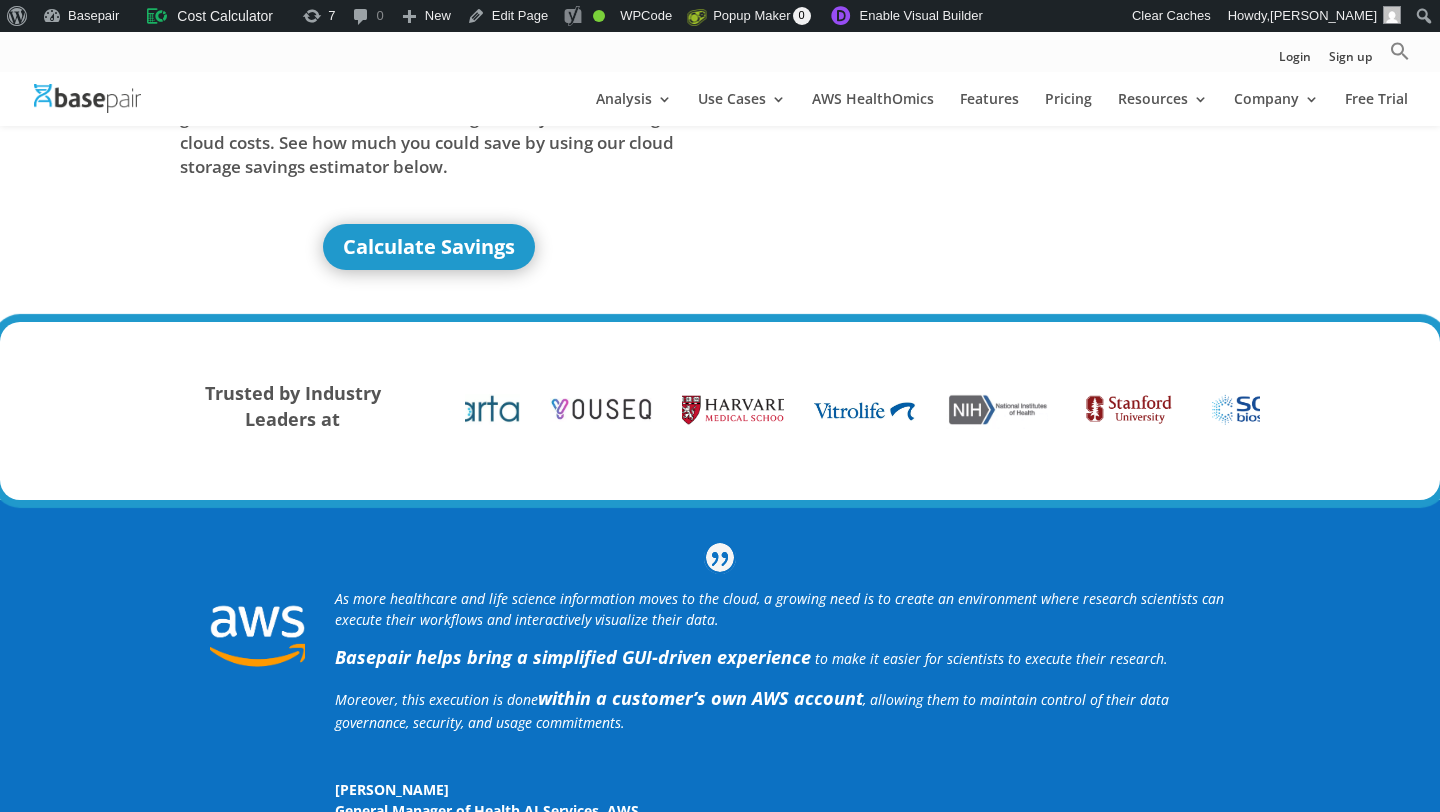 click 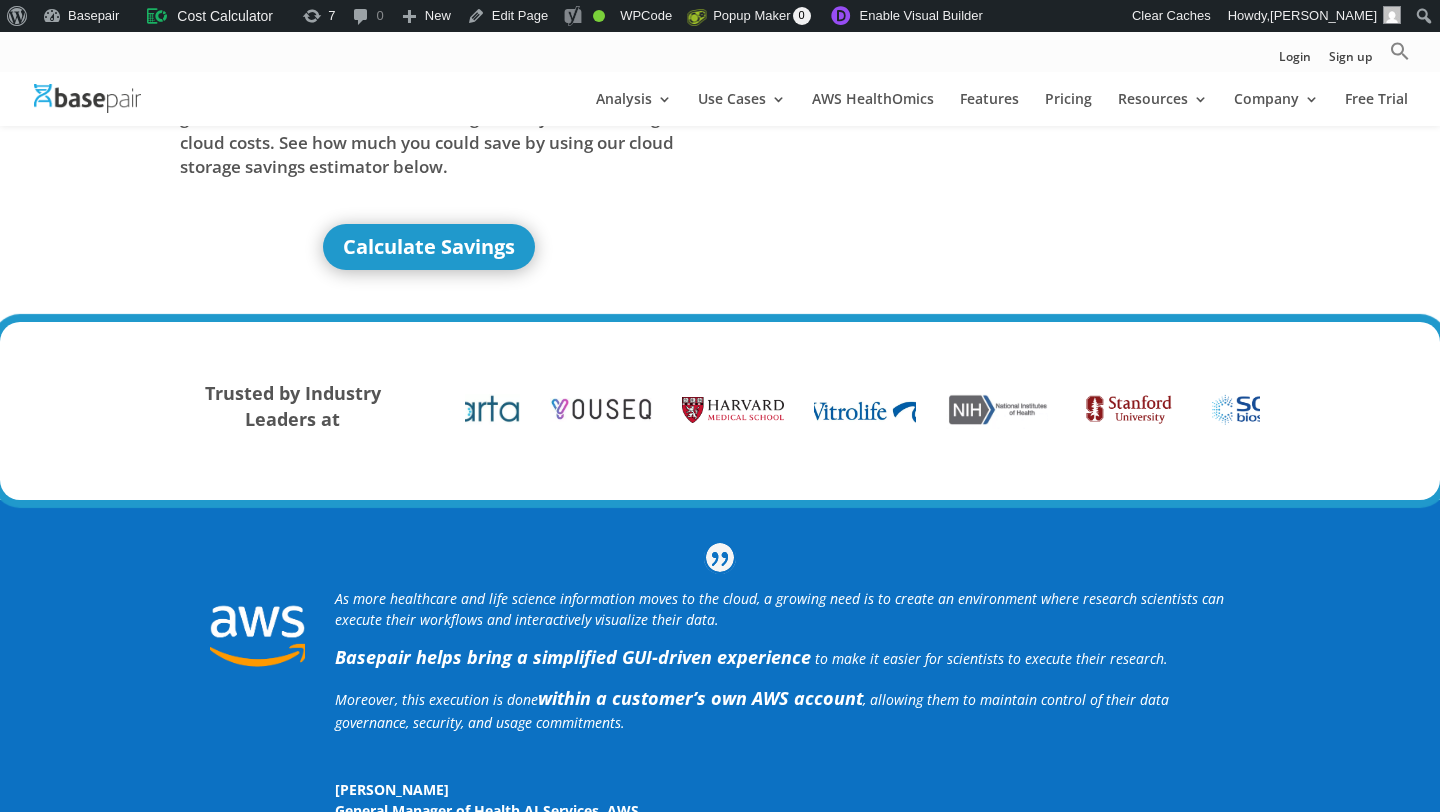 click 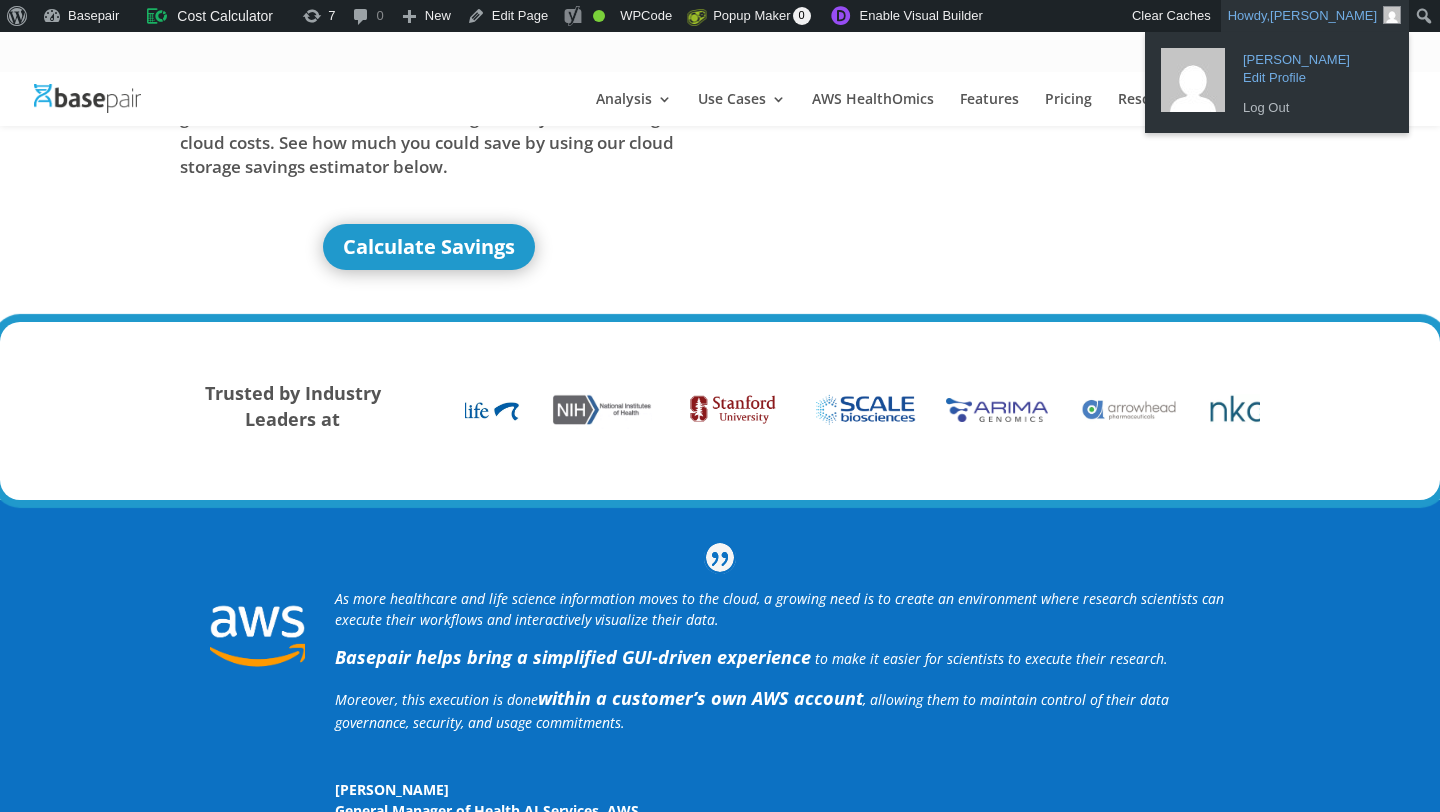click on "[PERSON_NAME]" at bounding box center [1313, 53] 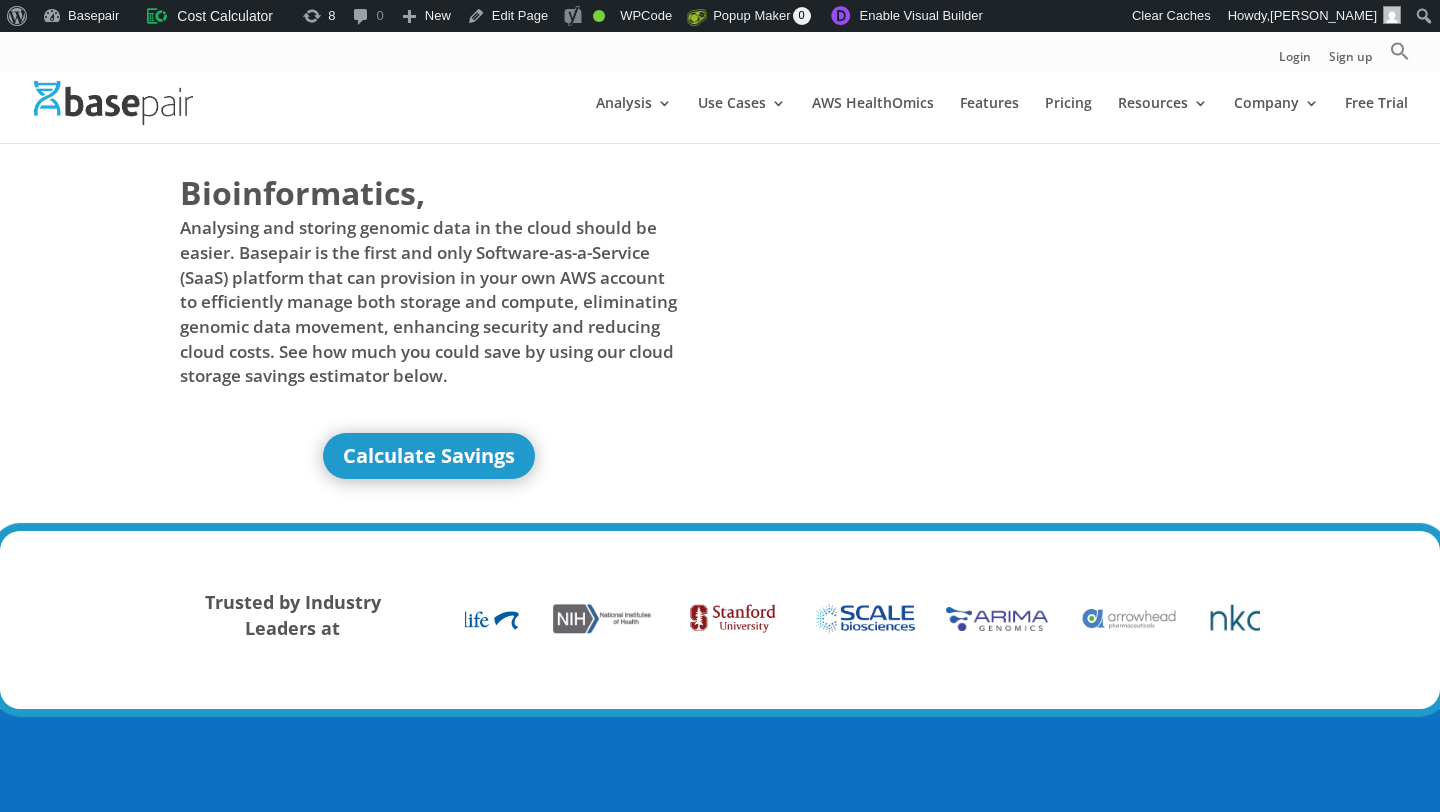 scroll, scrollTop: 0, scrollLeft: 0, axis: both 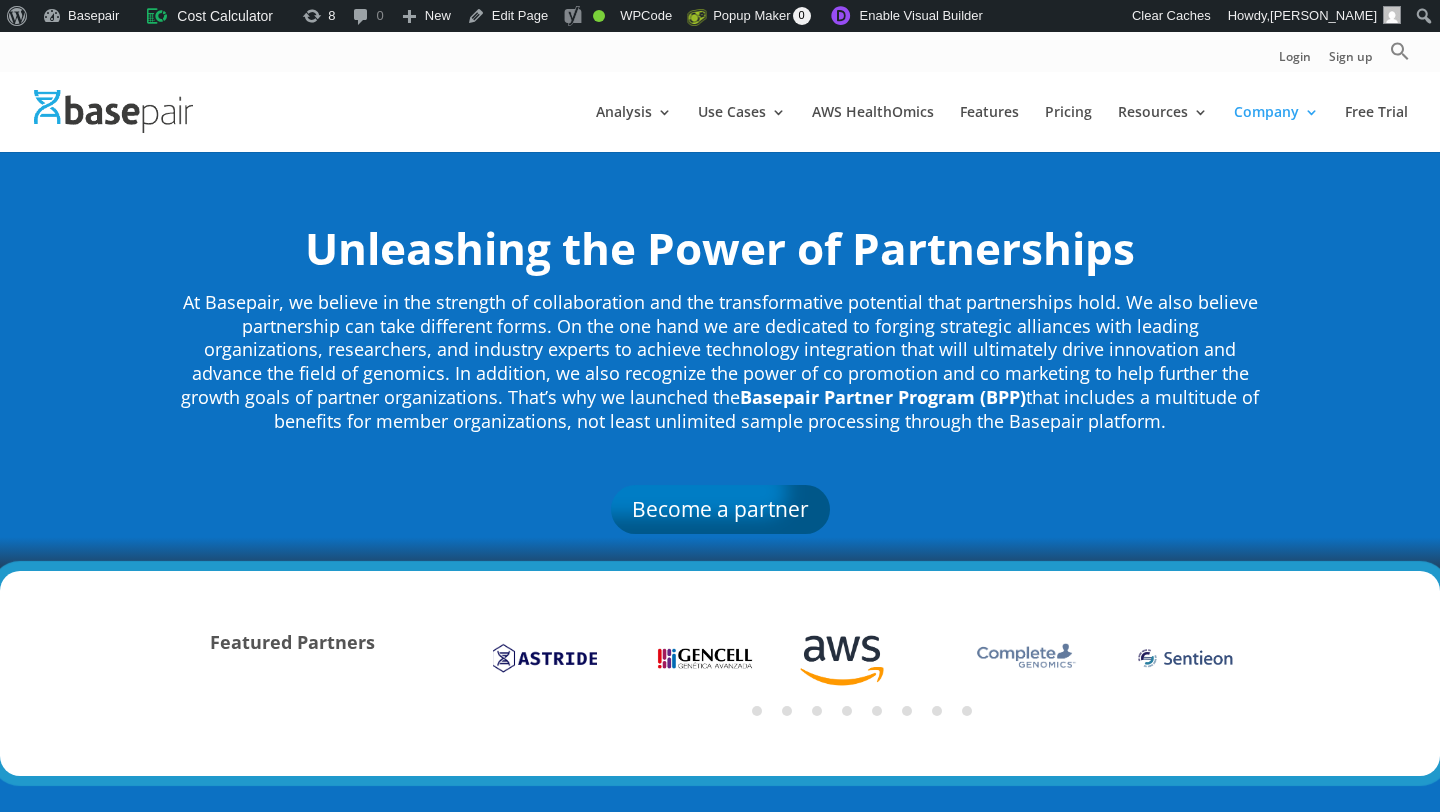 click 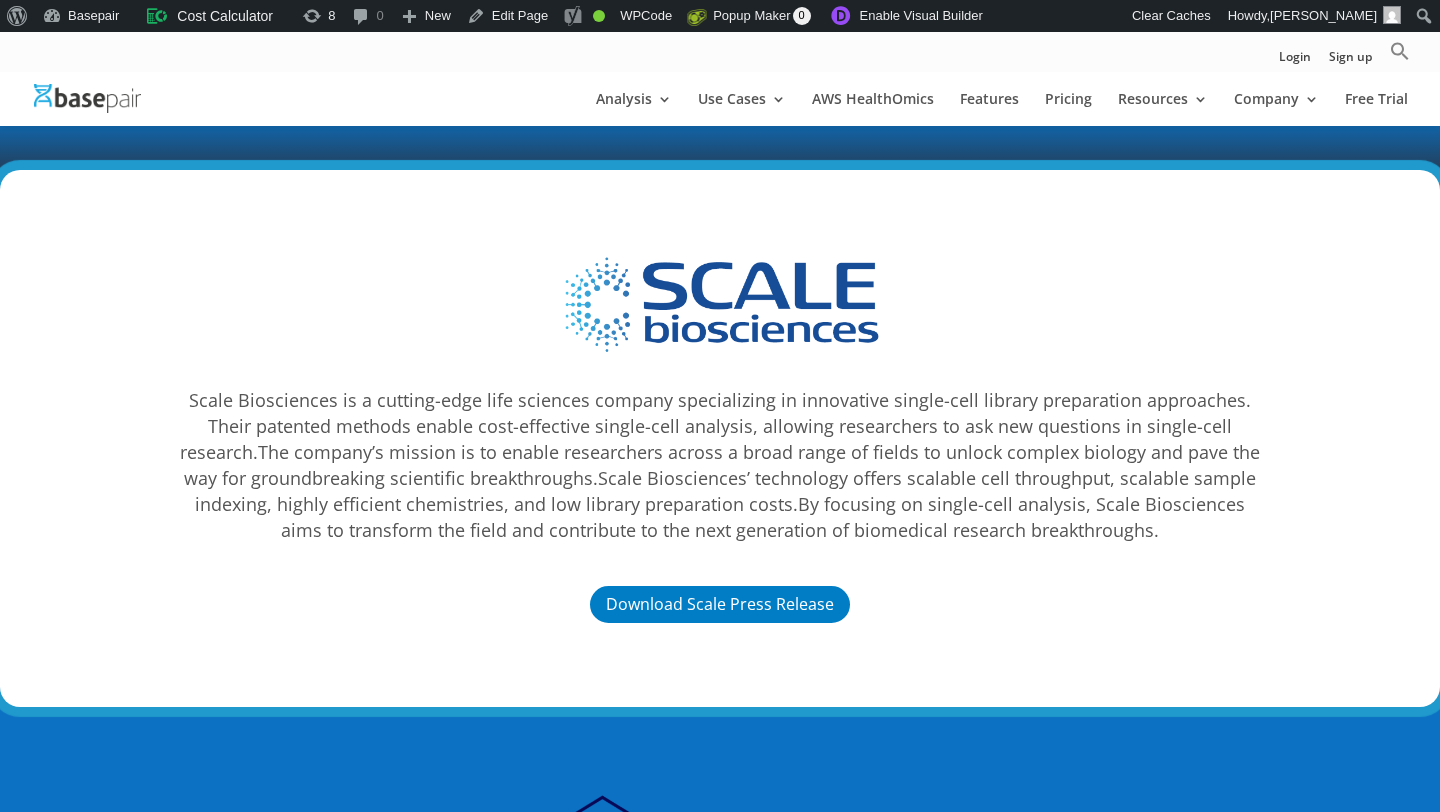 scroll, scrollTop: 7902, scrollLeft: 0, axis: vertical 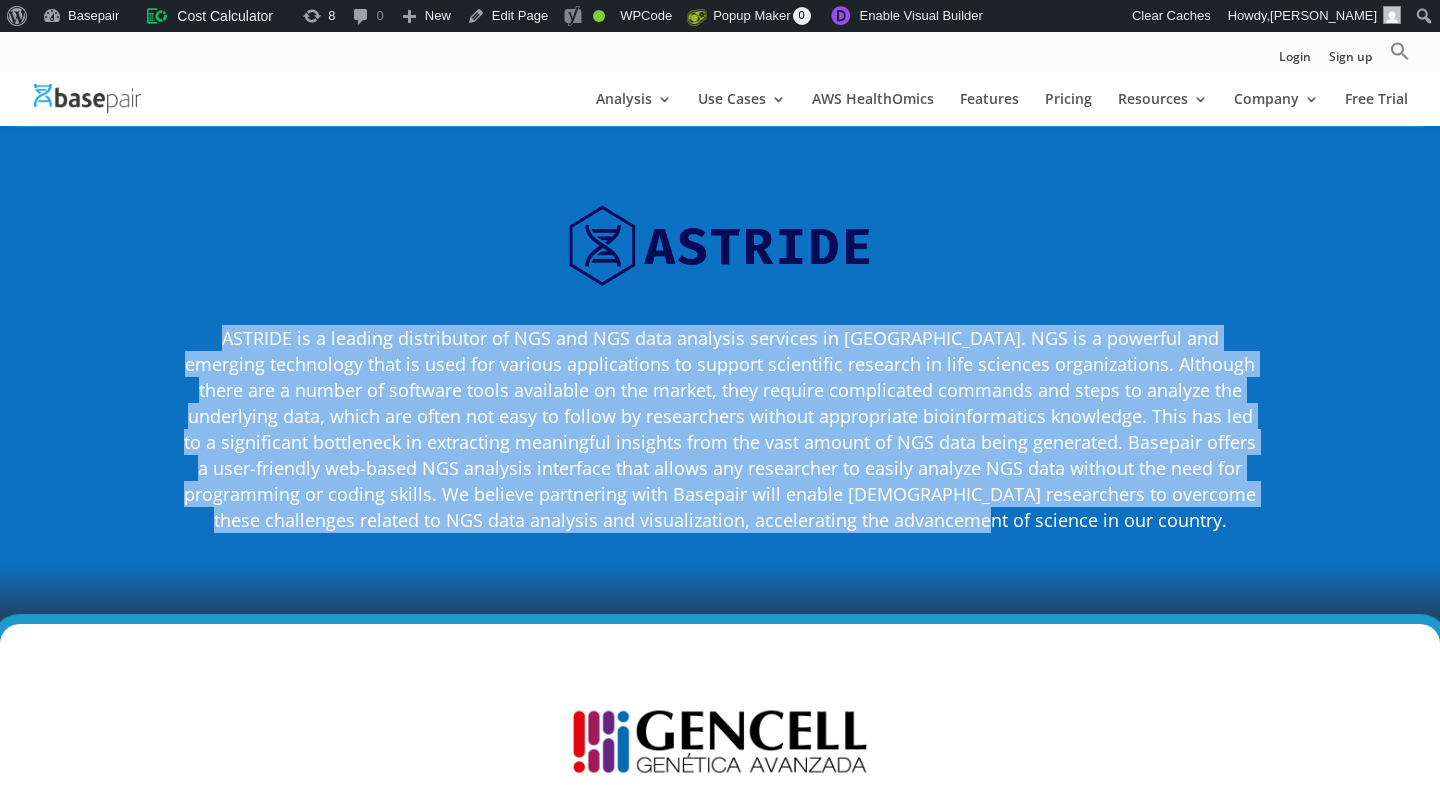 drag, startPoint x: 186, startPoint y: 262, endPoint x: 965, endPoint y: 437, distance: 798.4147 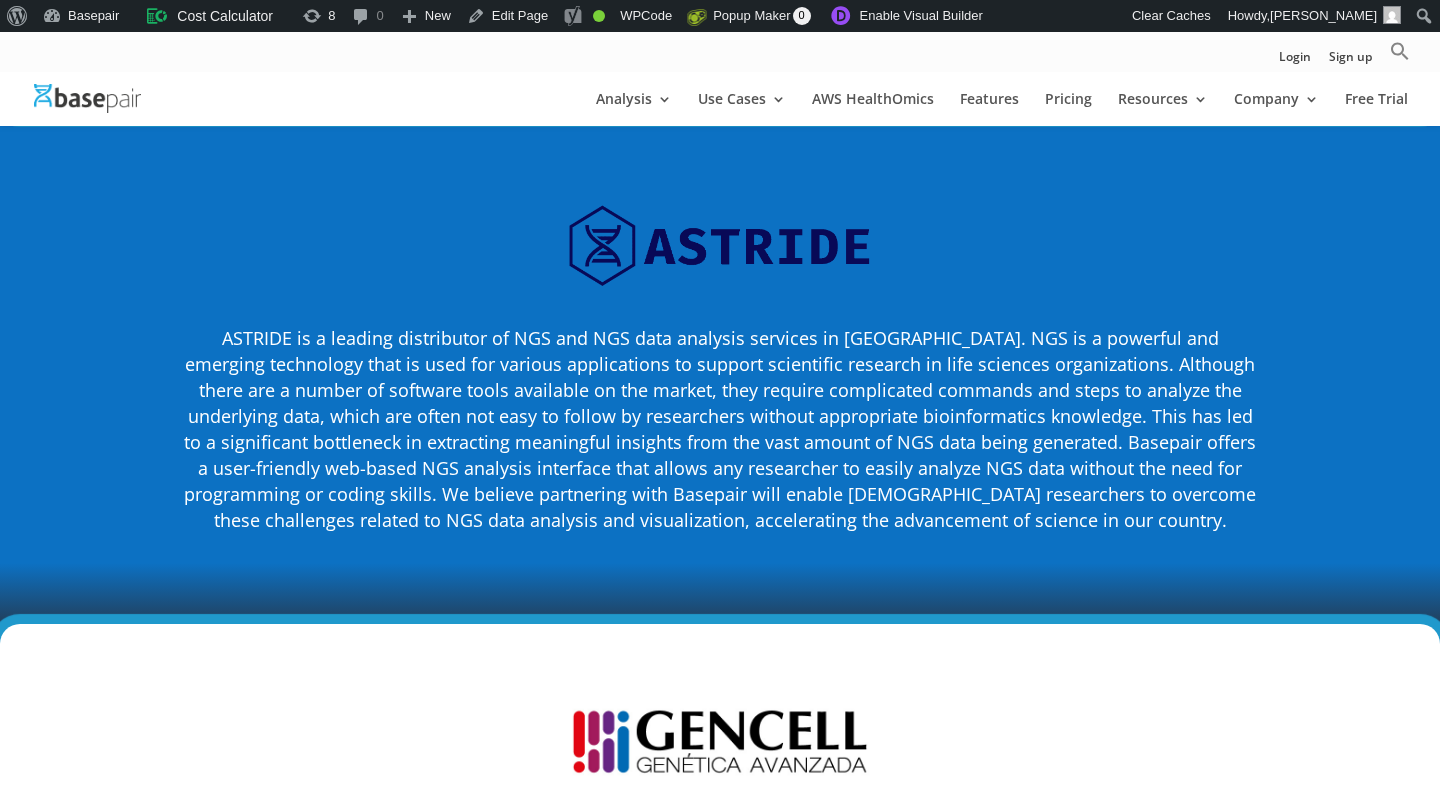 click on "ASTRIDE is a leading distributor of NGS and NGS data analysis services in Japan. NGS is a powerful and emerging technology that is used for various applications to support scientific research in life sciences organizations. Although there are a number of software tools available on the market, they require complicated commands and steps to analyze the underlying data, which are often not easy to follow by researchers without appropriate bioinformatics knowledge. This has led to a significant bottleneck in extracting meaningful insights from the vast amount of NGS data being generated. Basepair offers a user-friendly web-based NGS analysis interface that allows any researcher to easily analyze NGS data without the need for programming or coding skills. We believe partnering with Basepair will enable Japanese researchers to overcome these challenges related to NGS data analysis and visualization, accelerating the advancement of science in our country." at bounding box center [720, 429] 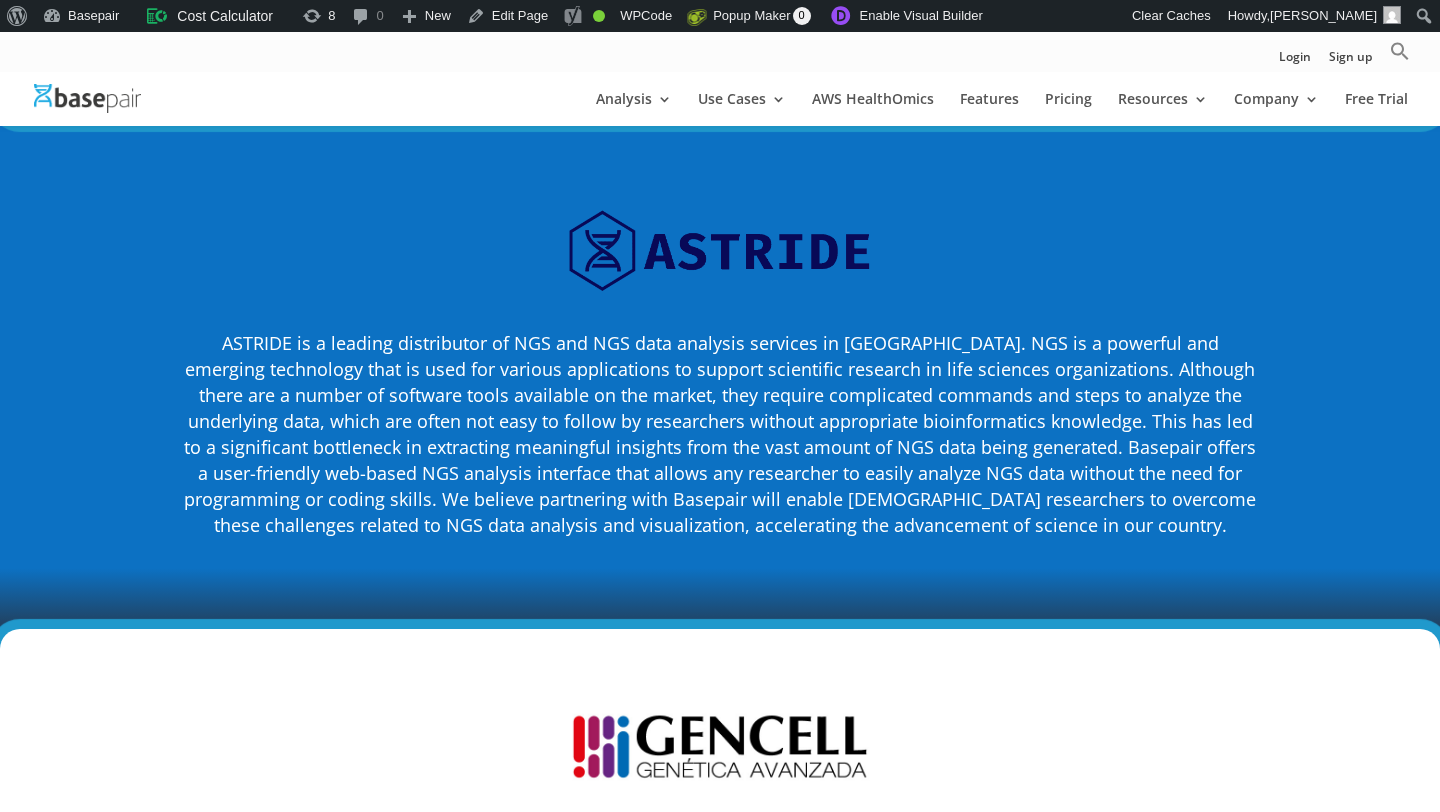 scroll, scrollTop: 7875, scrollLeft: 0, axis: vertical 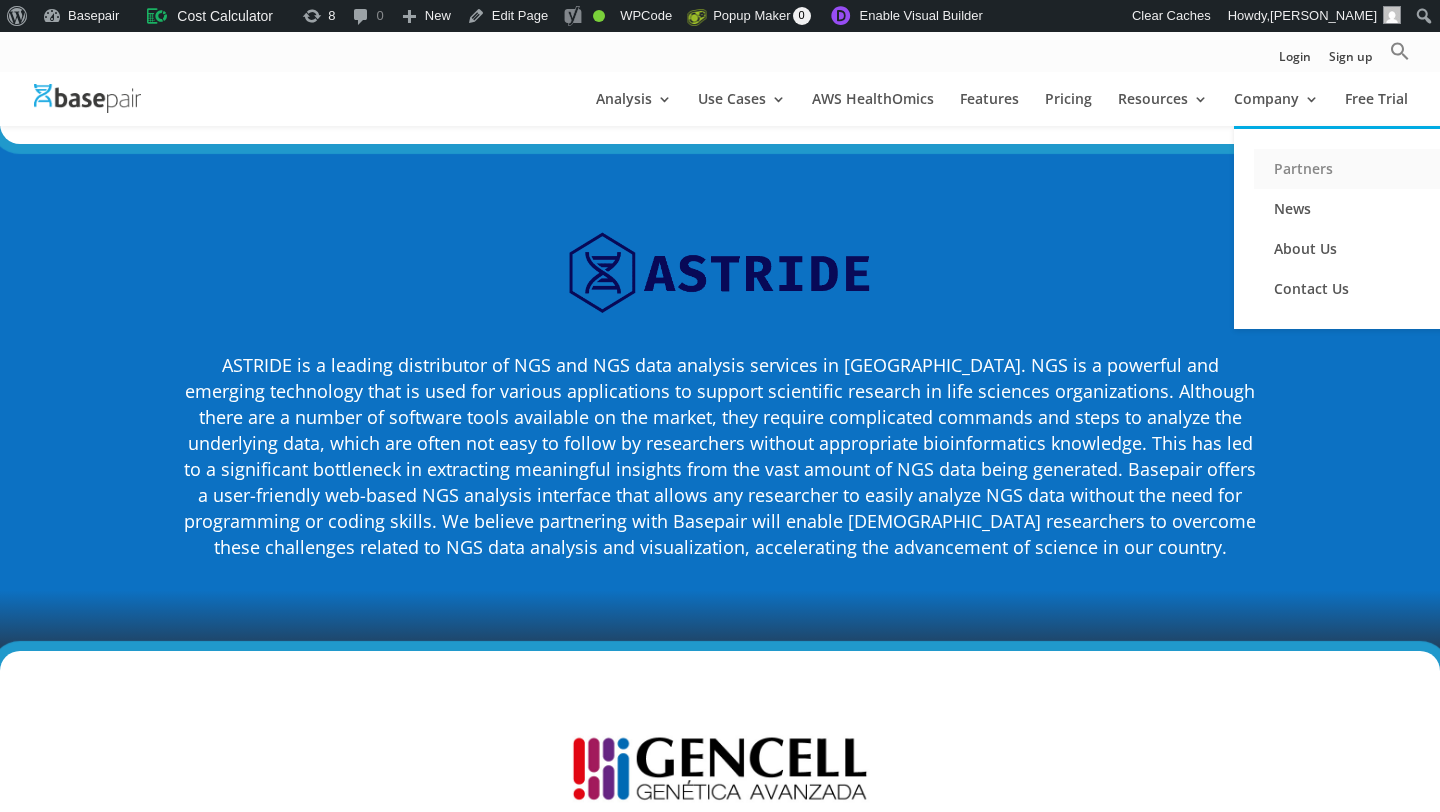 click on "Partners" at bounding box center [1354, 169] 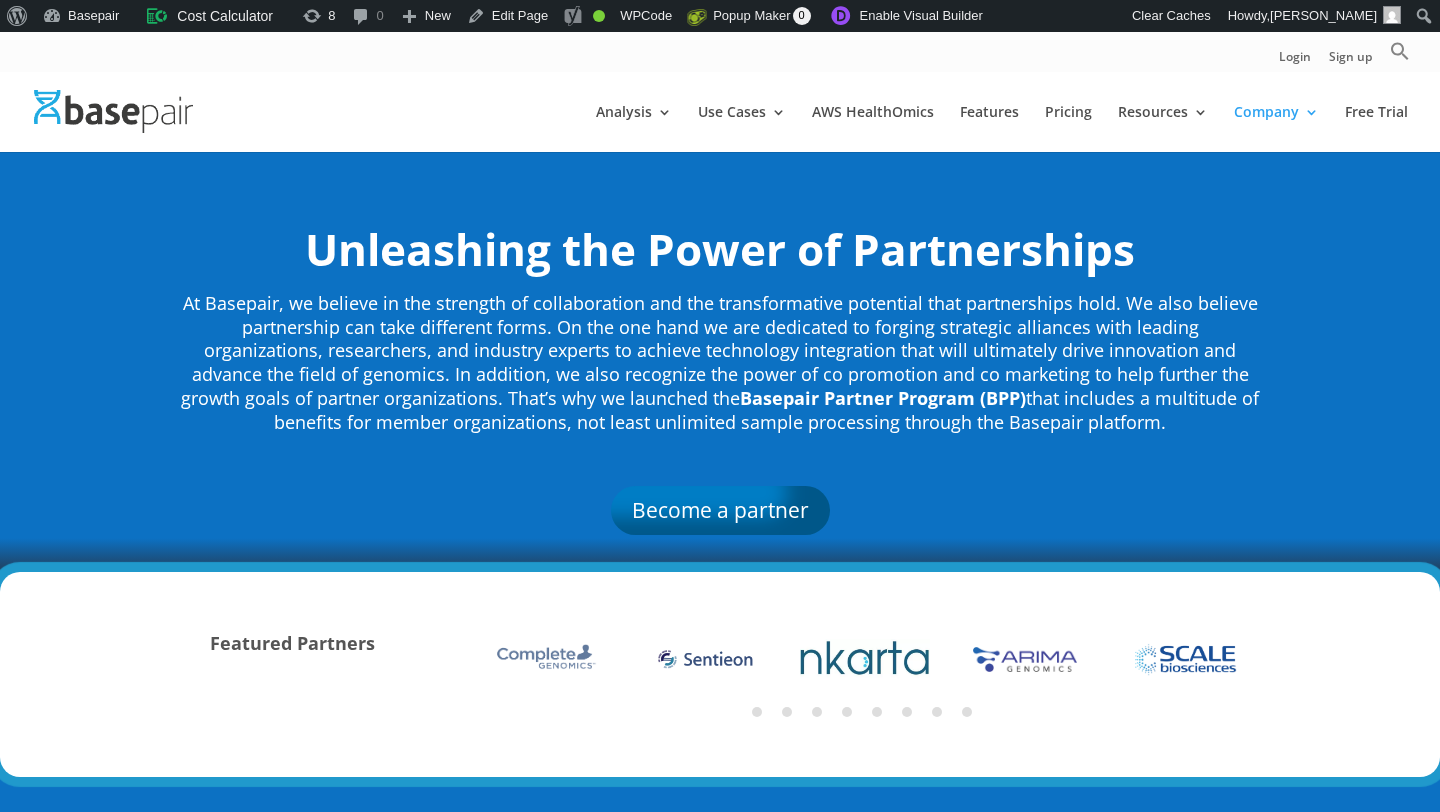scroll, scrollTop: 0, scrollLeft: 0, axis: both 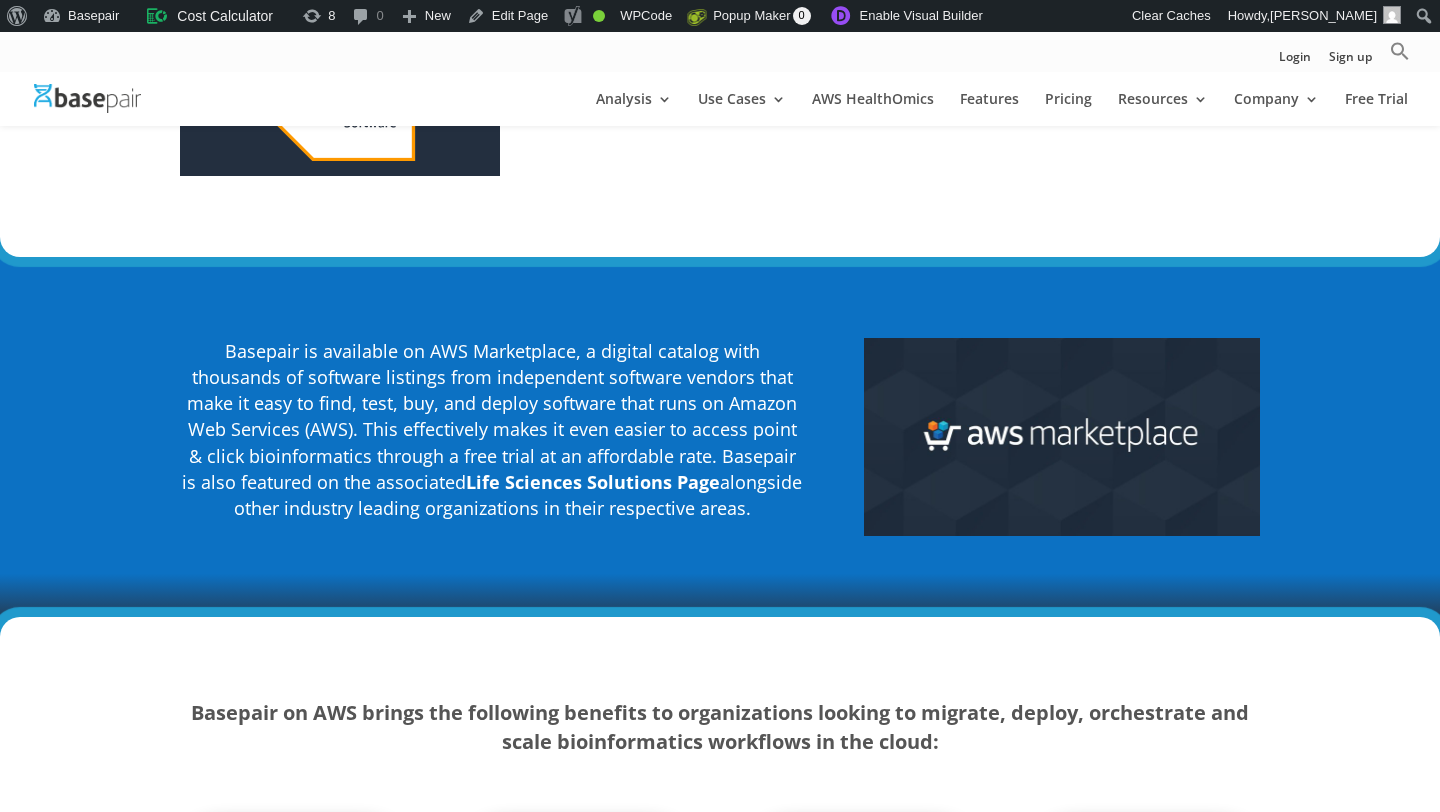 drag, startPoint x: 179, startPoint y: 299, endPoint x: 236, endPoint y: 299, distance: 57 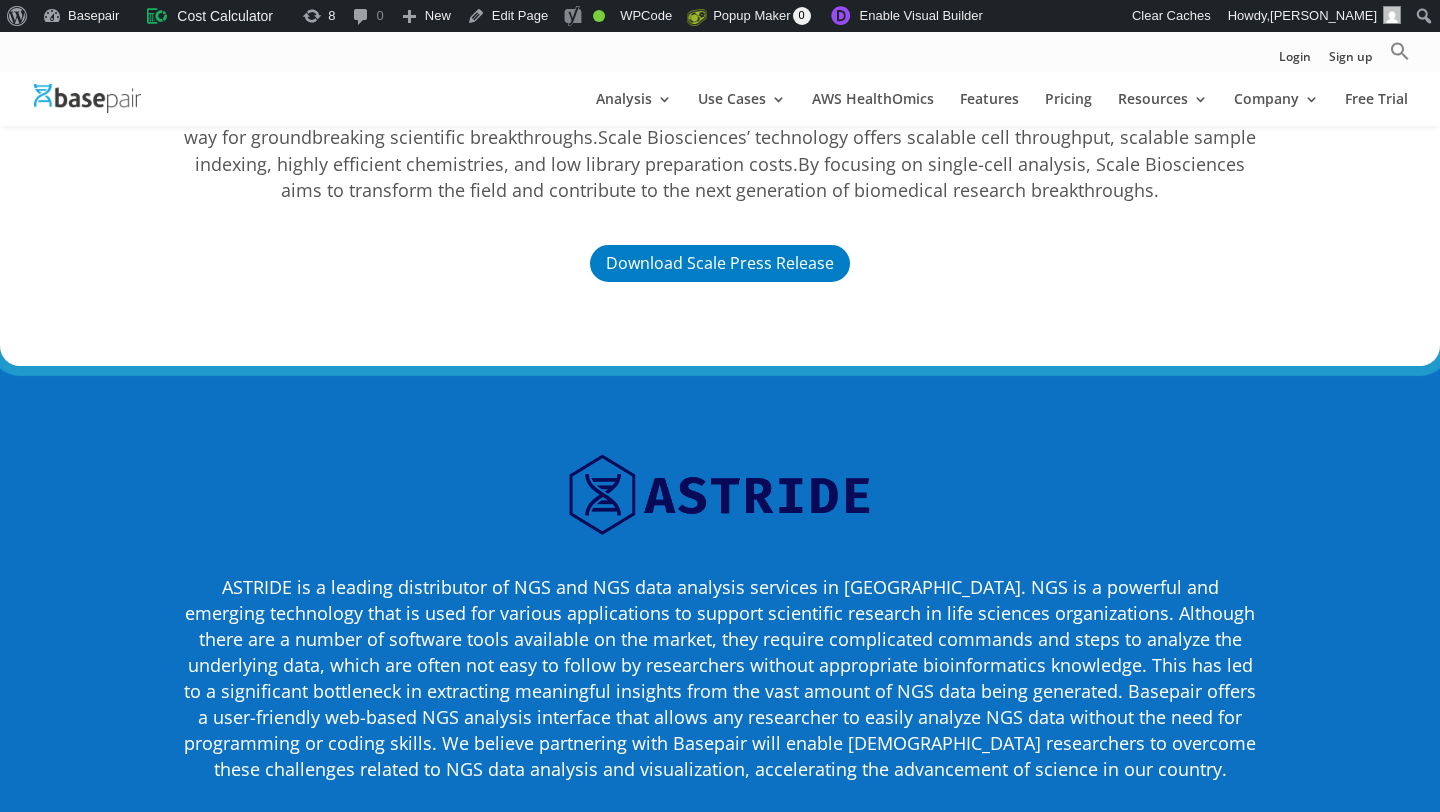 scroll, scrollTop: 7762, scrollLeft: 0, axis: vertical 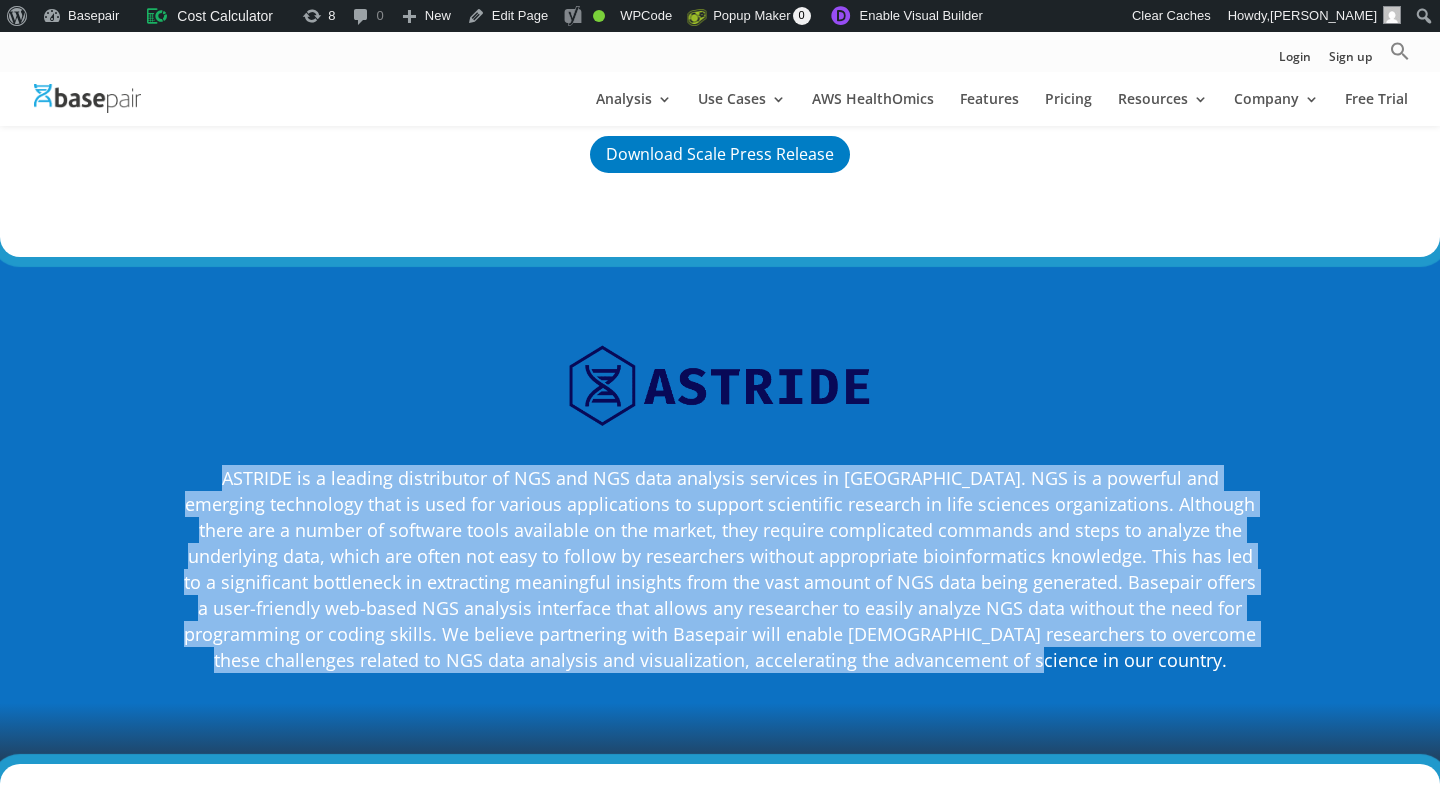 drag, startPoint x: 187, startPoint y: 399, endPoint x: 1112, endPoint y: 582, distance: 942.9284 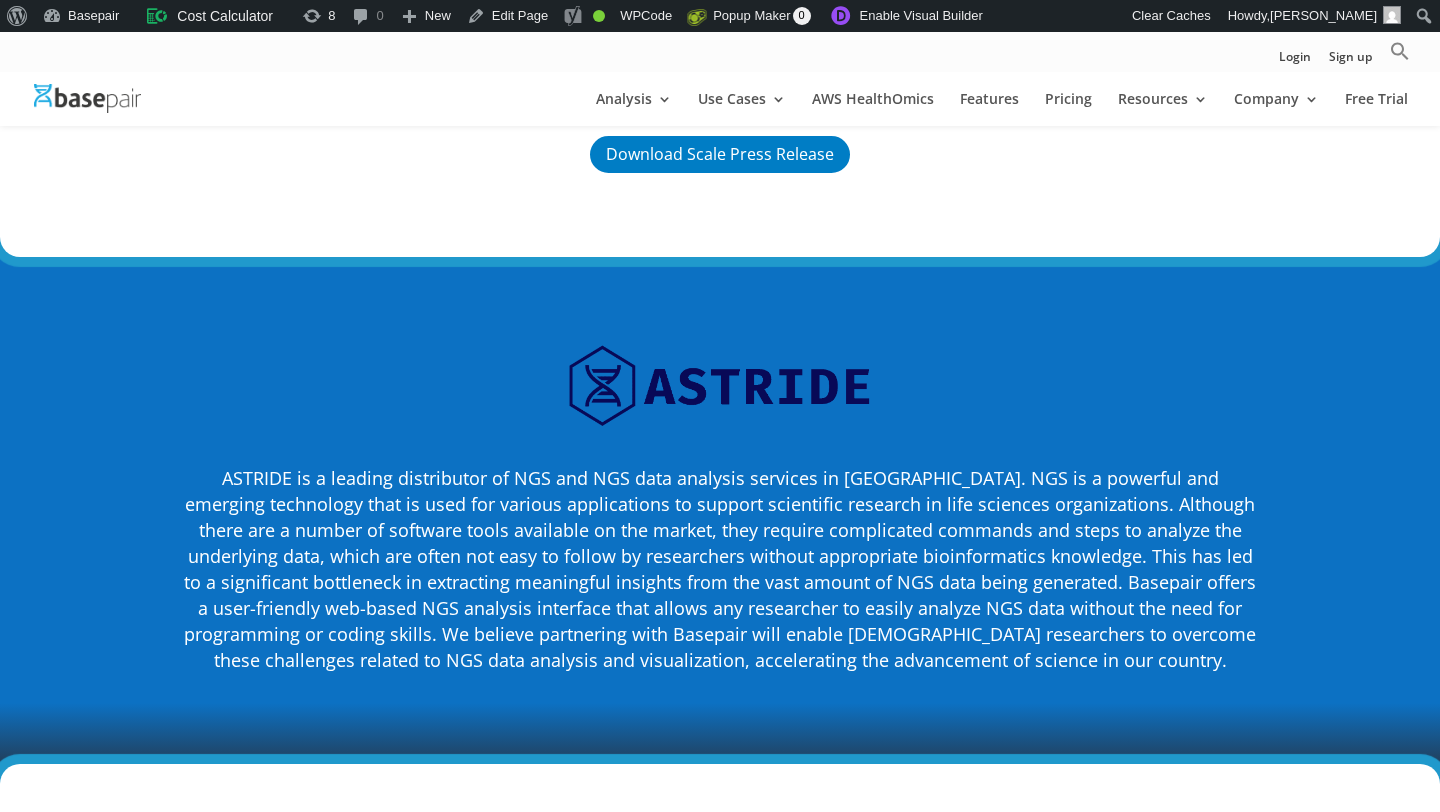 click at bounding box center (720, 510) 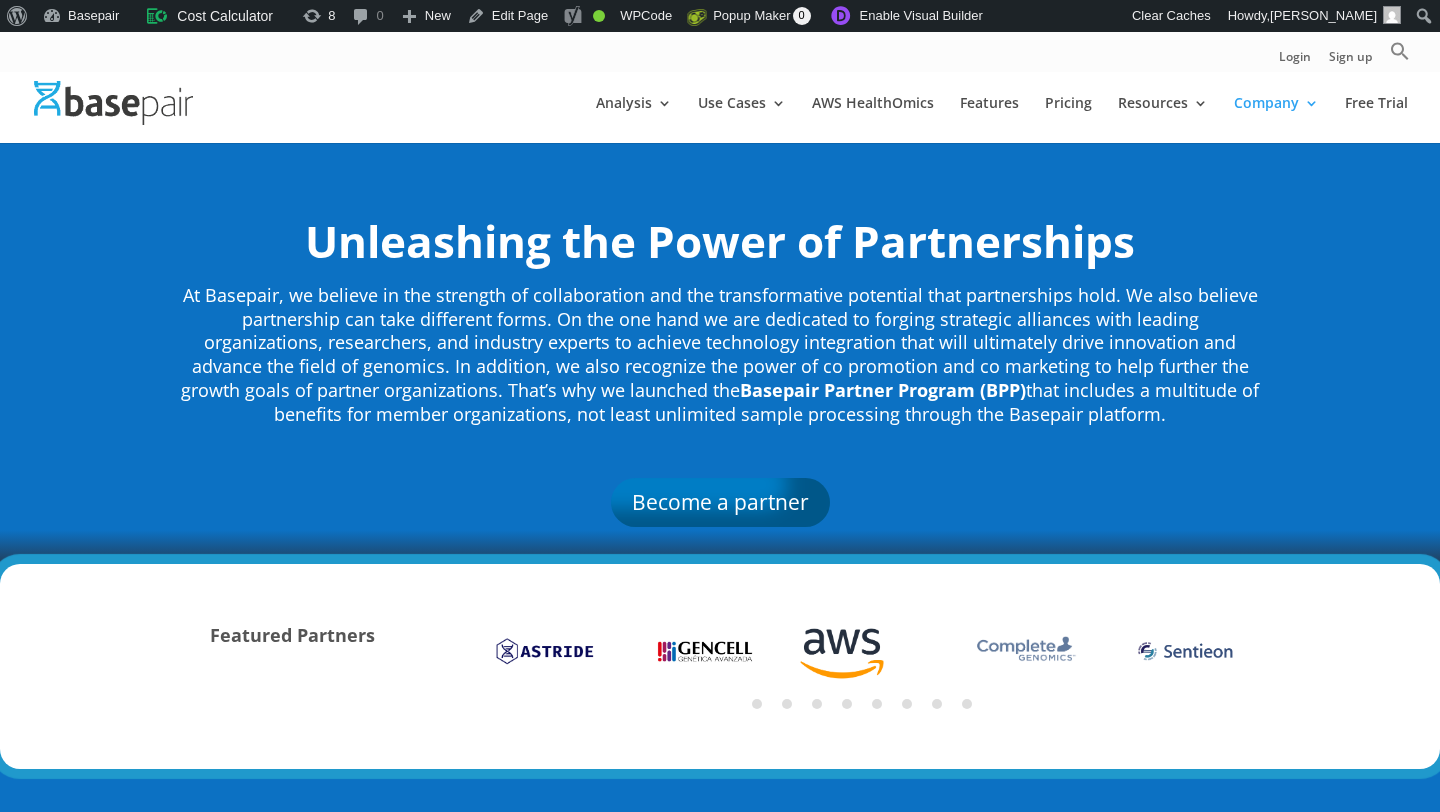 scroll, scrollTop: 0, scrollLeft: 0, axis: both 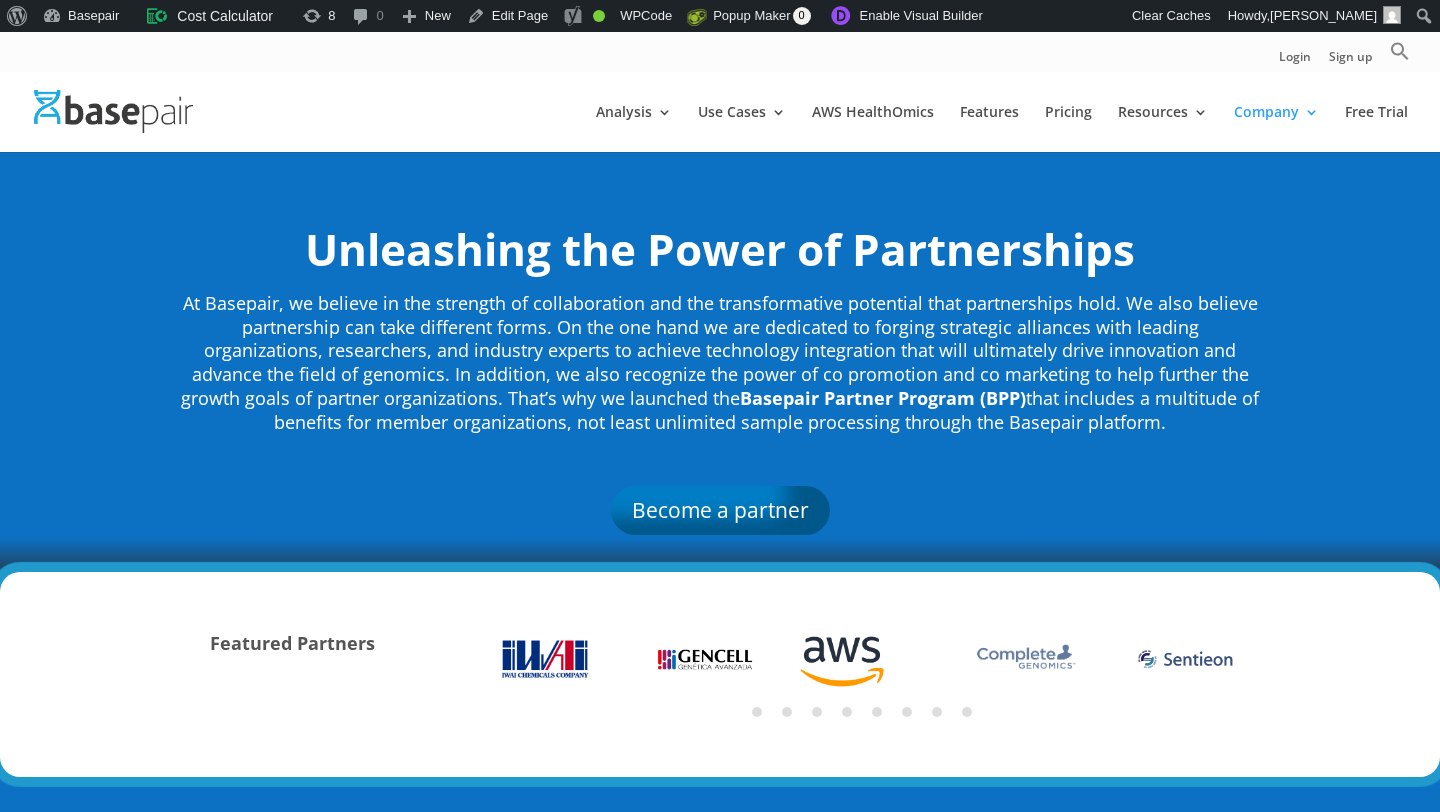 click 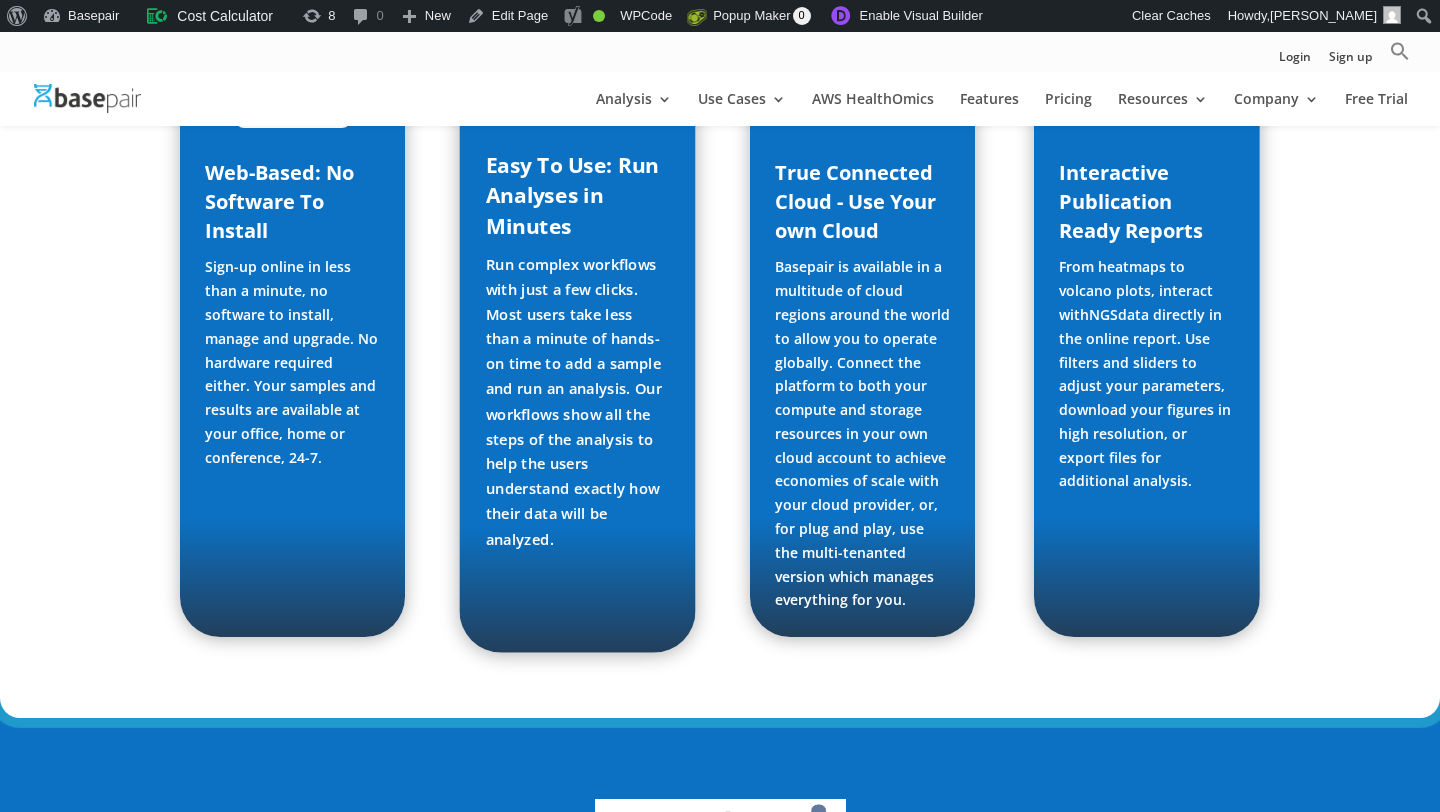 scroll, scrollTop: 3804, scrollLeft: 0, axis: vertical 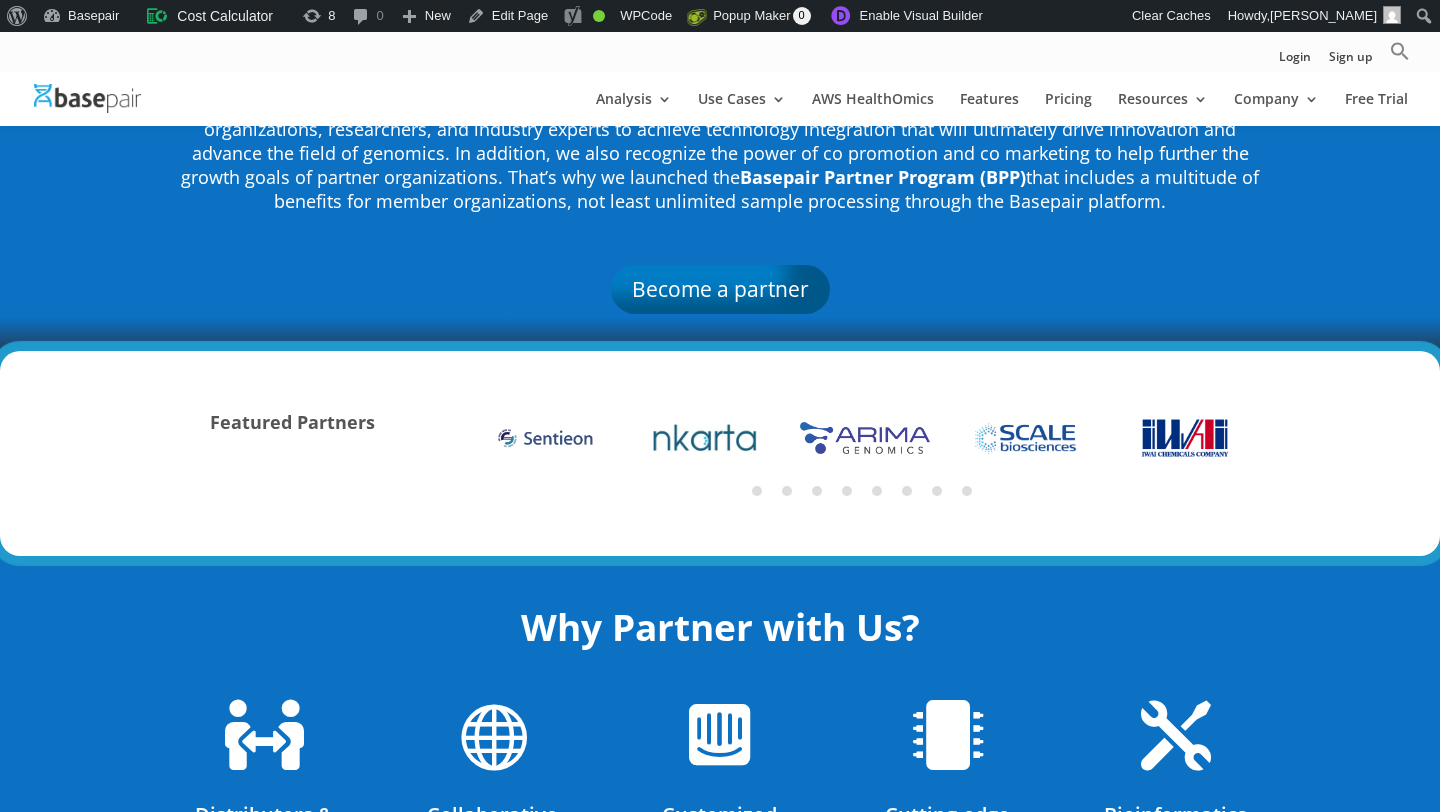 click 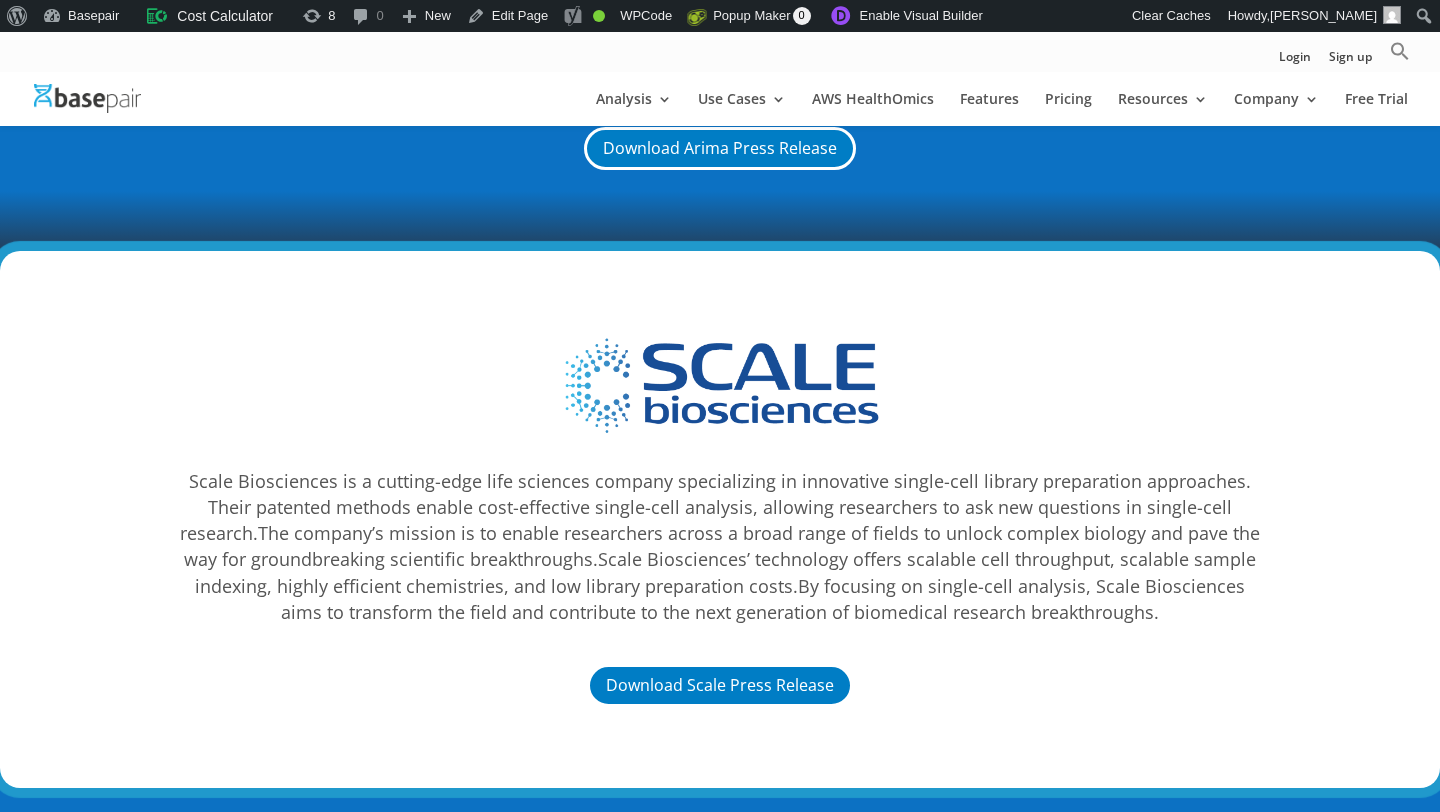 scroll, scrollTop: 7230, scrollLeft: 0, axis: vertical 